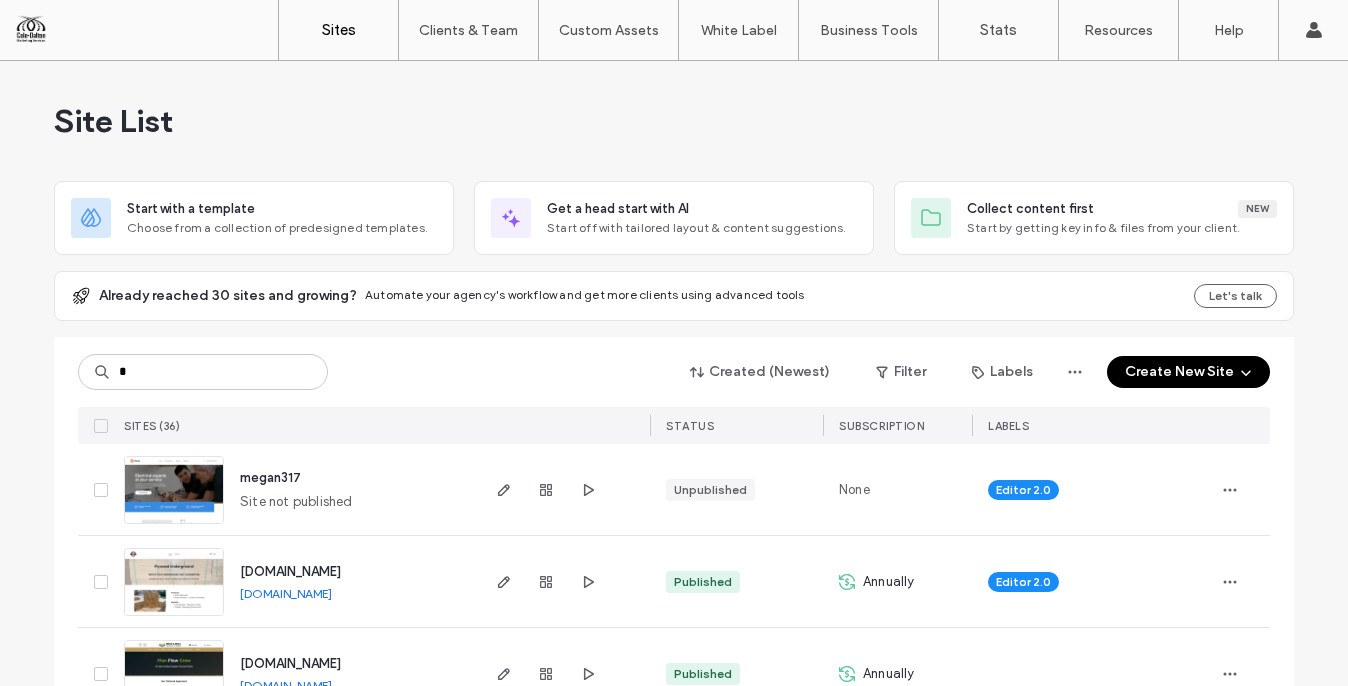 scroll, scrollTop: 0, scrollLeft: 0, axis: both 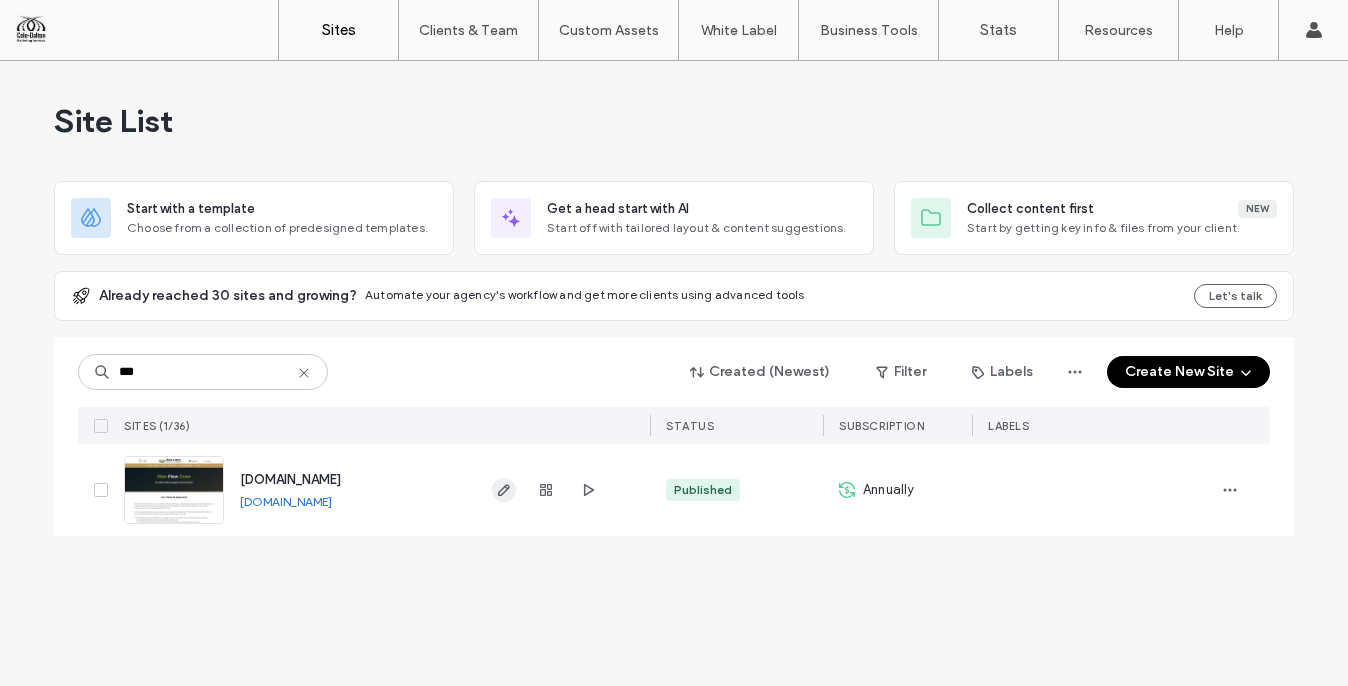 type on "***" 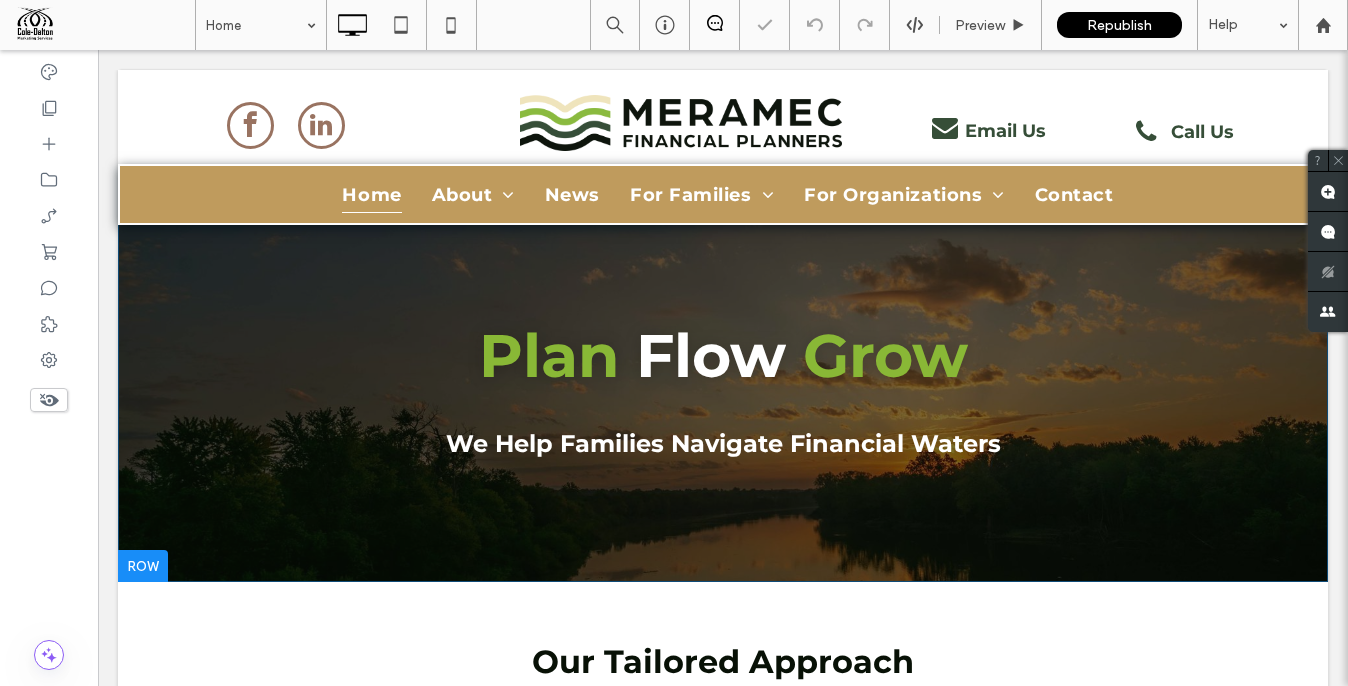 scroll, scrollTop: 0, scrollLeft: 0, axis: both 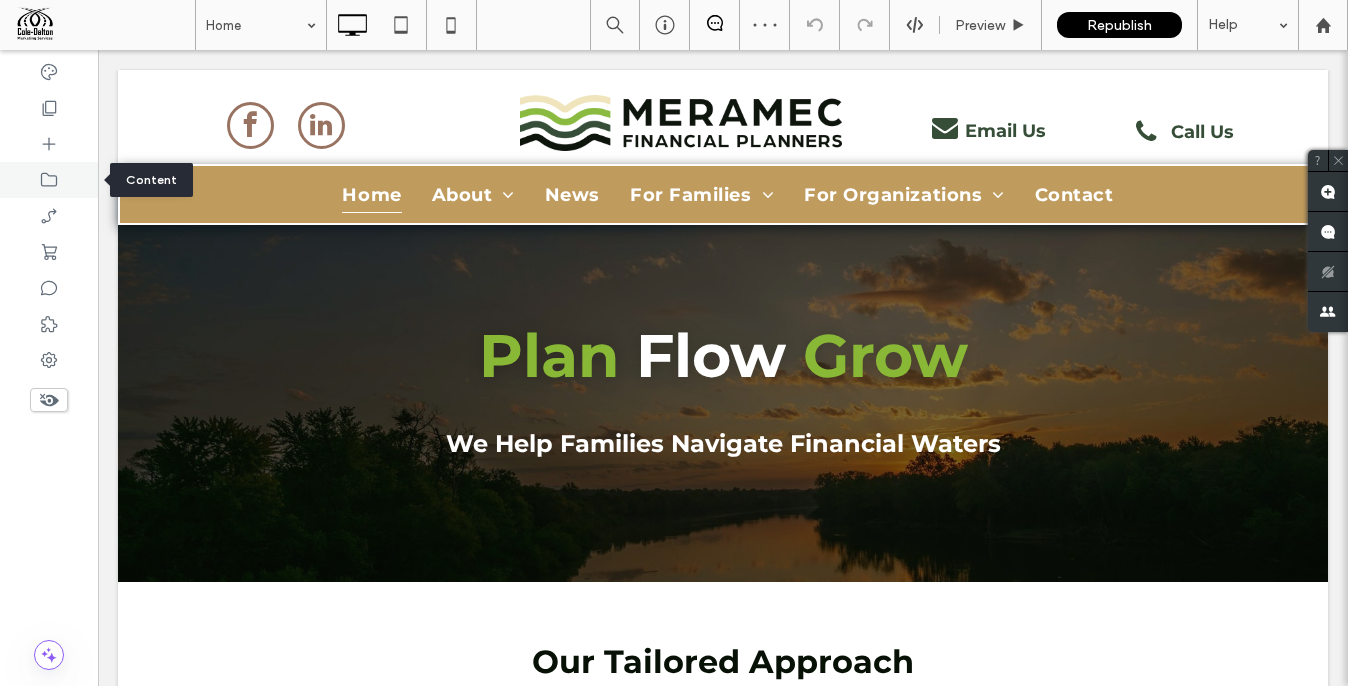 click 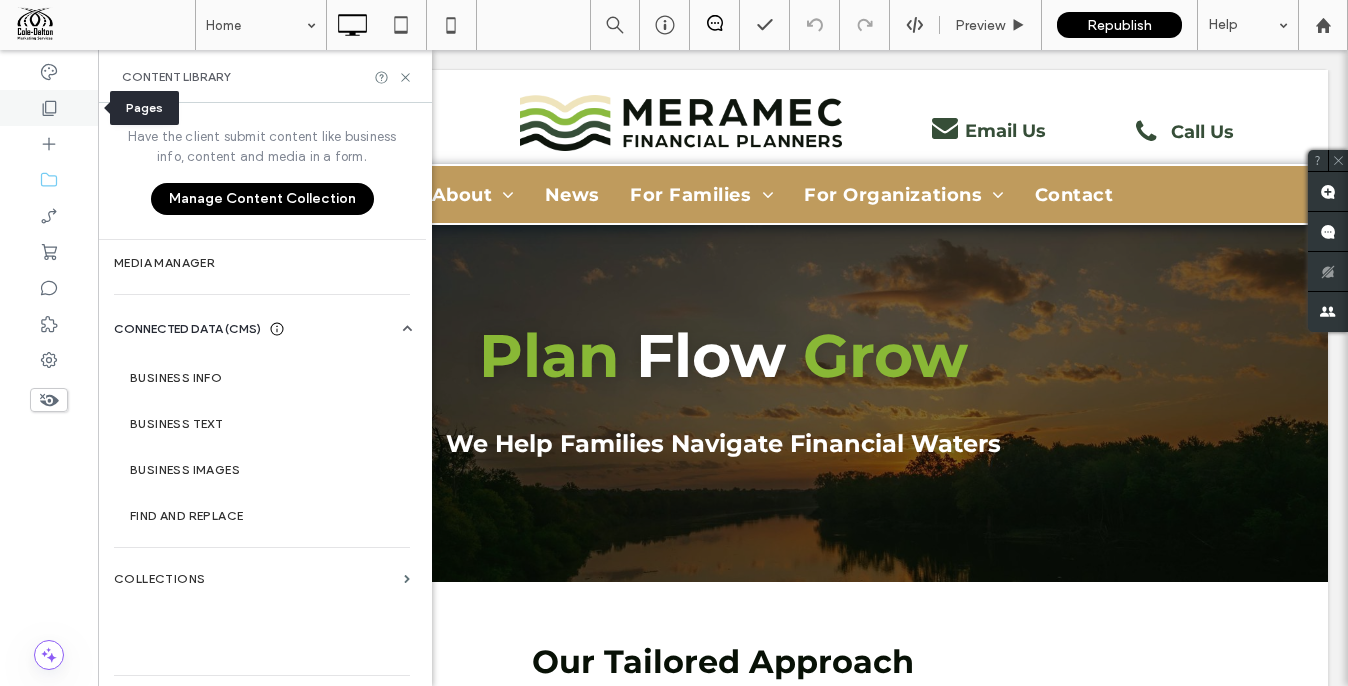 click 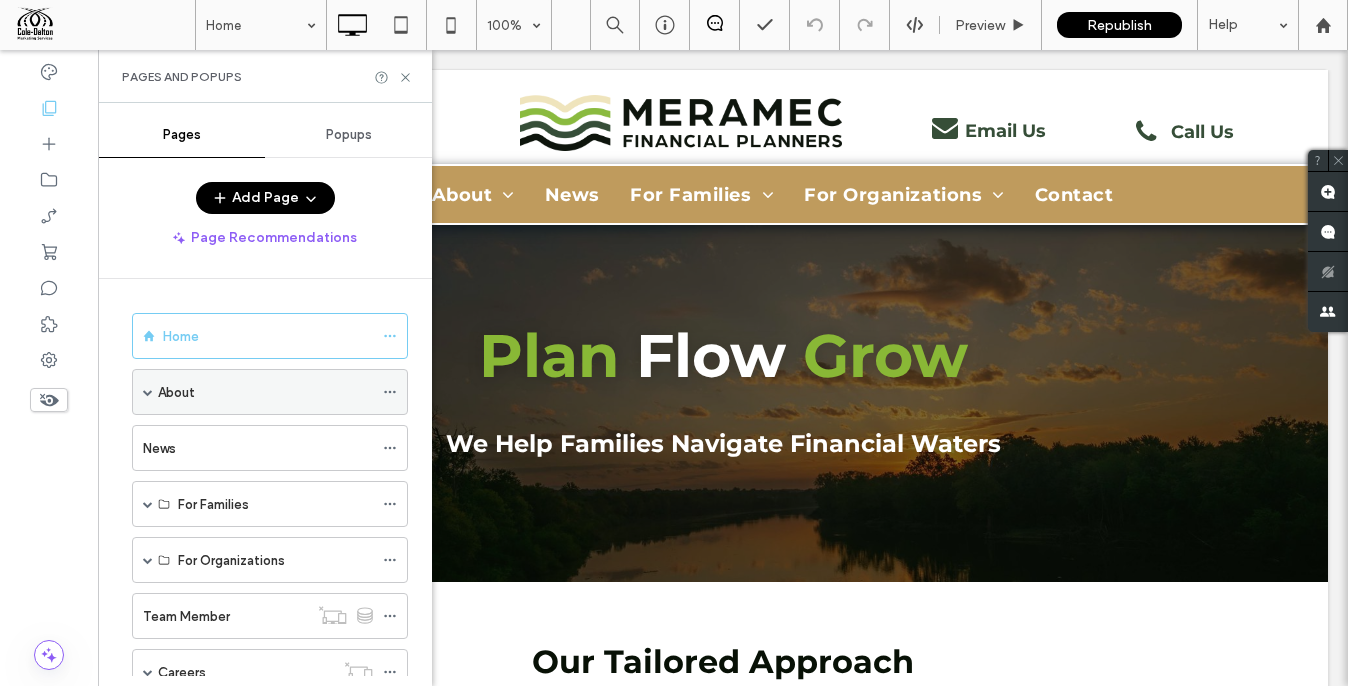 click on "About" at bounding box center (265, 392) 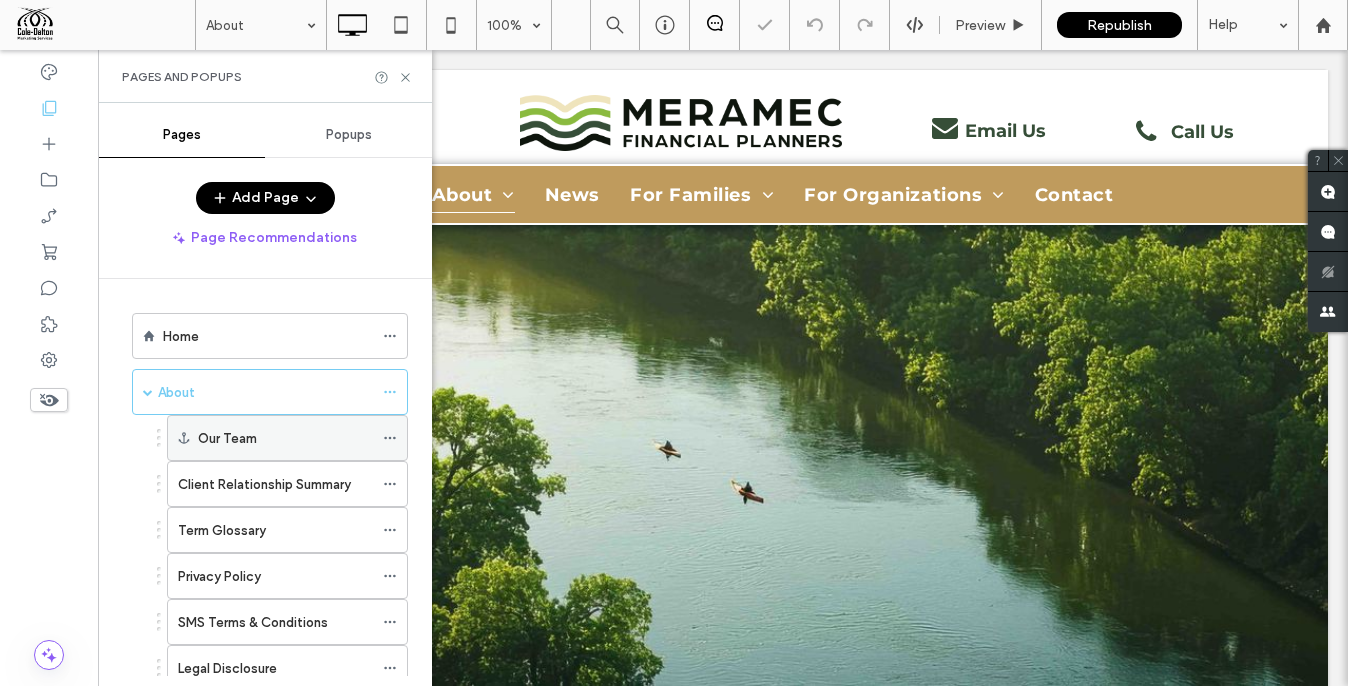 scroll, scrollTop: 0, scrollLeft: 0, axis: both 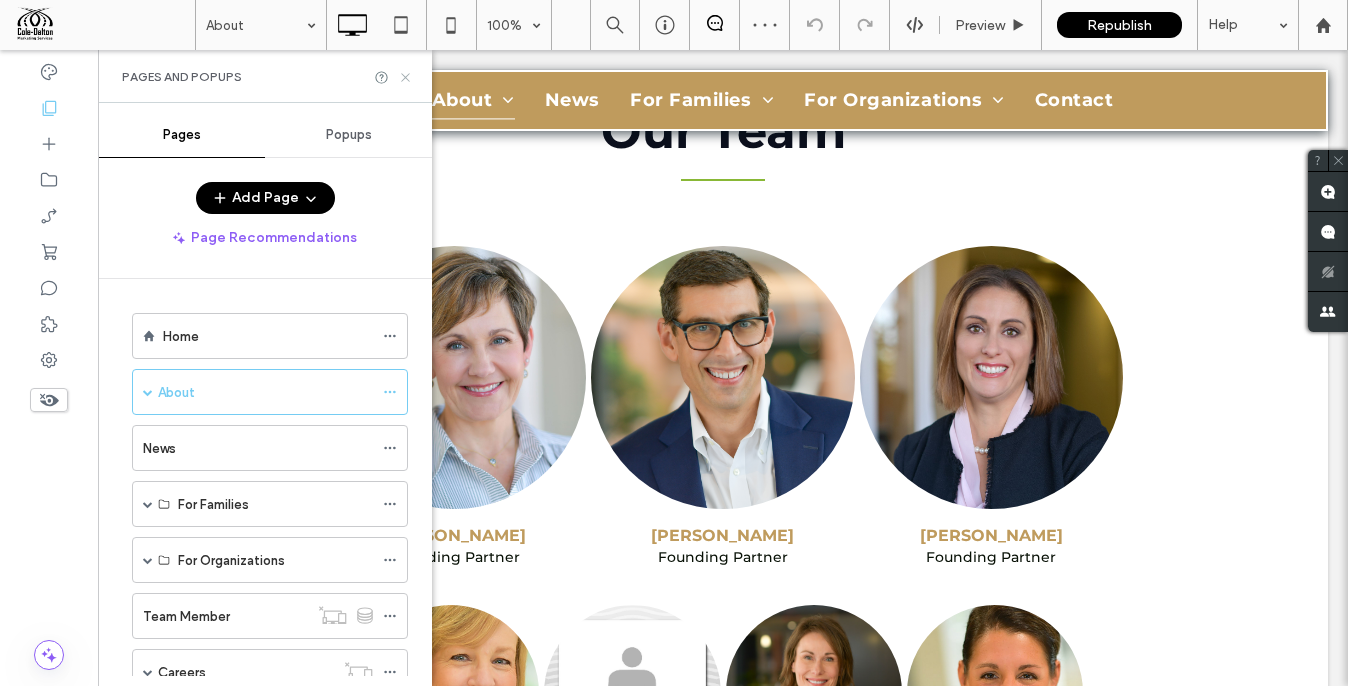 click 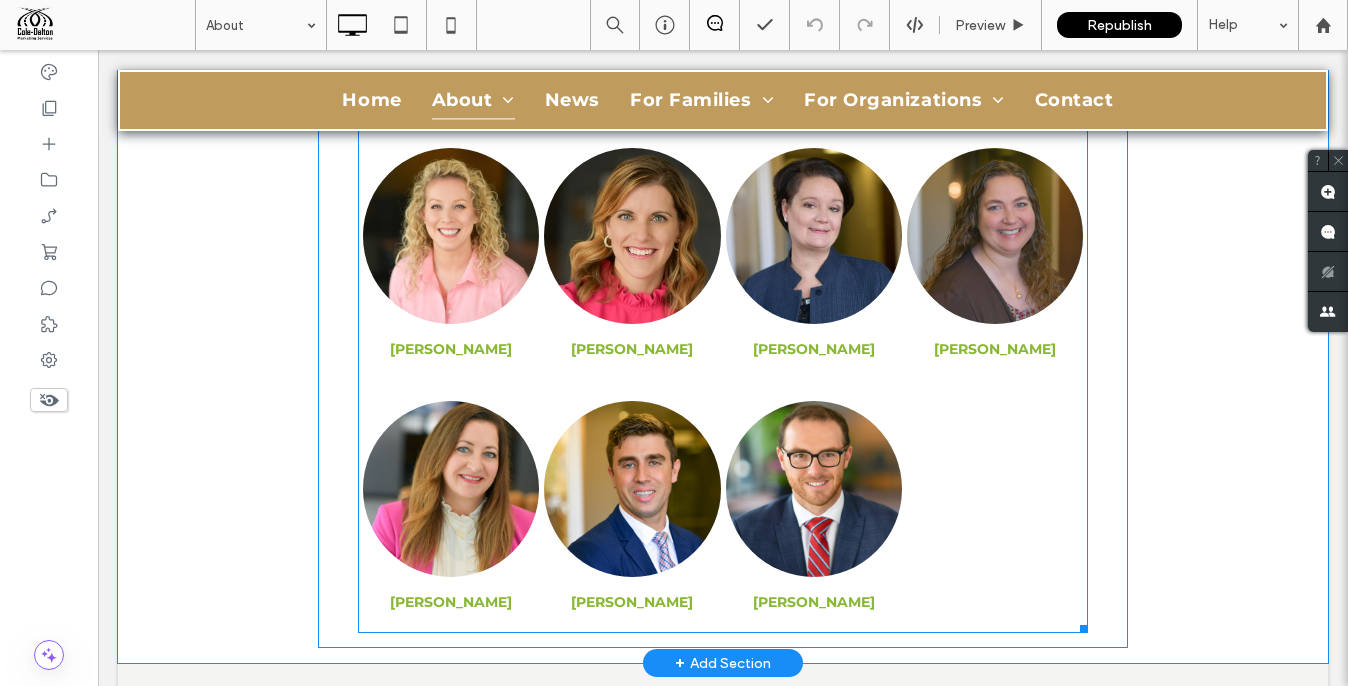 scroll, scrollTop: 1407, scrollLeft: 0, axis: vertical 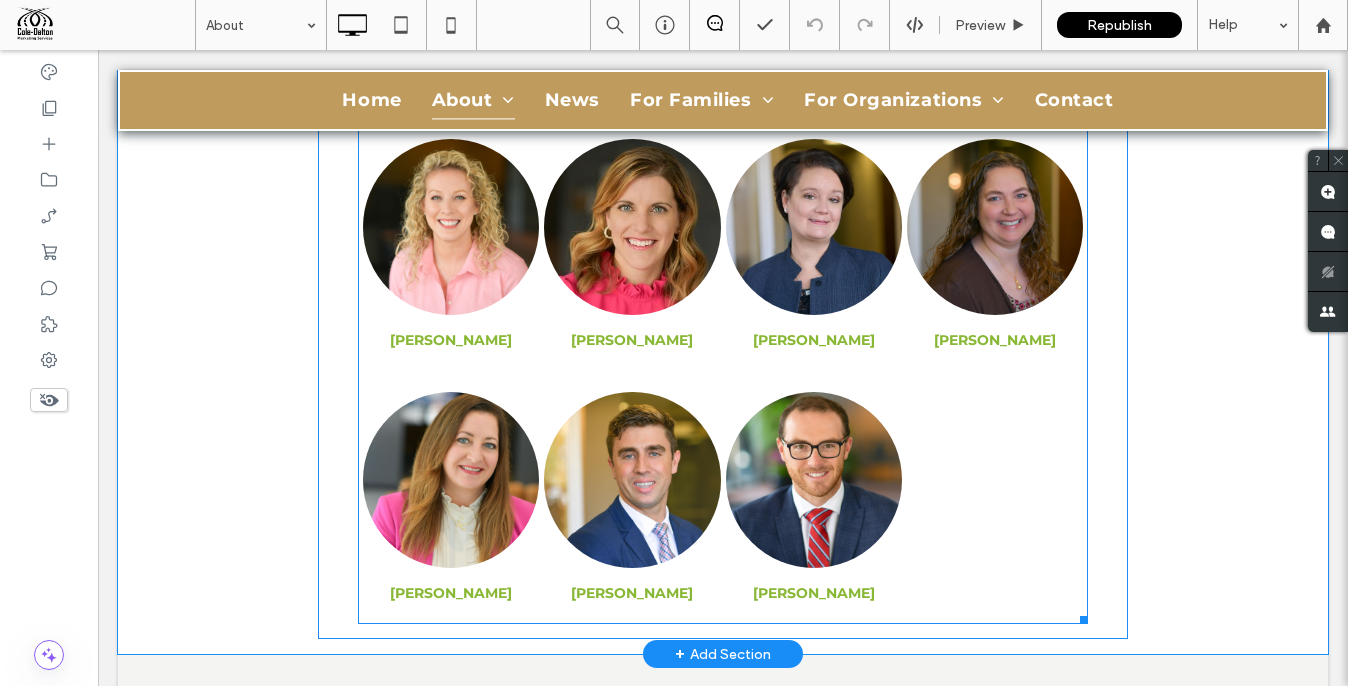 click at bounding box center [632, 480] 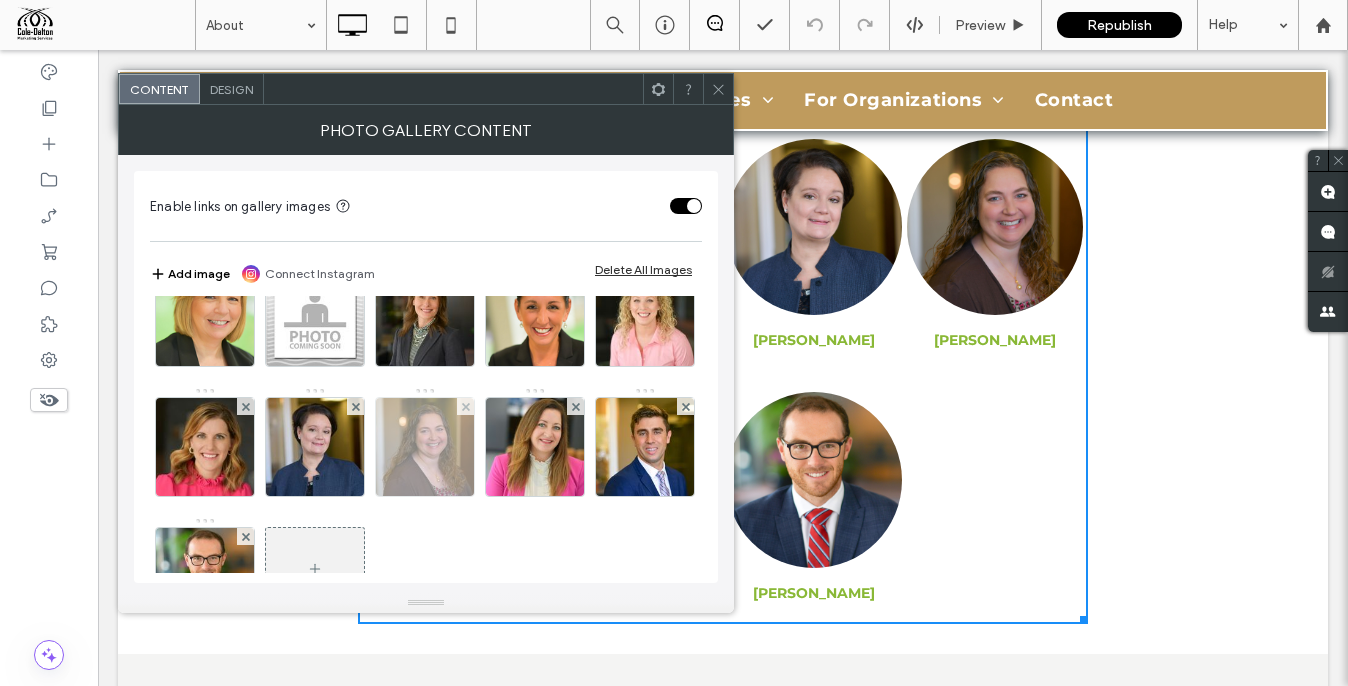 scroll, scrollTop: 135, scrollLeft: 0, axis: vertical 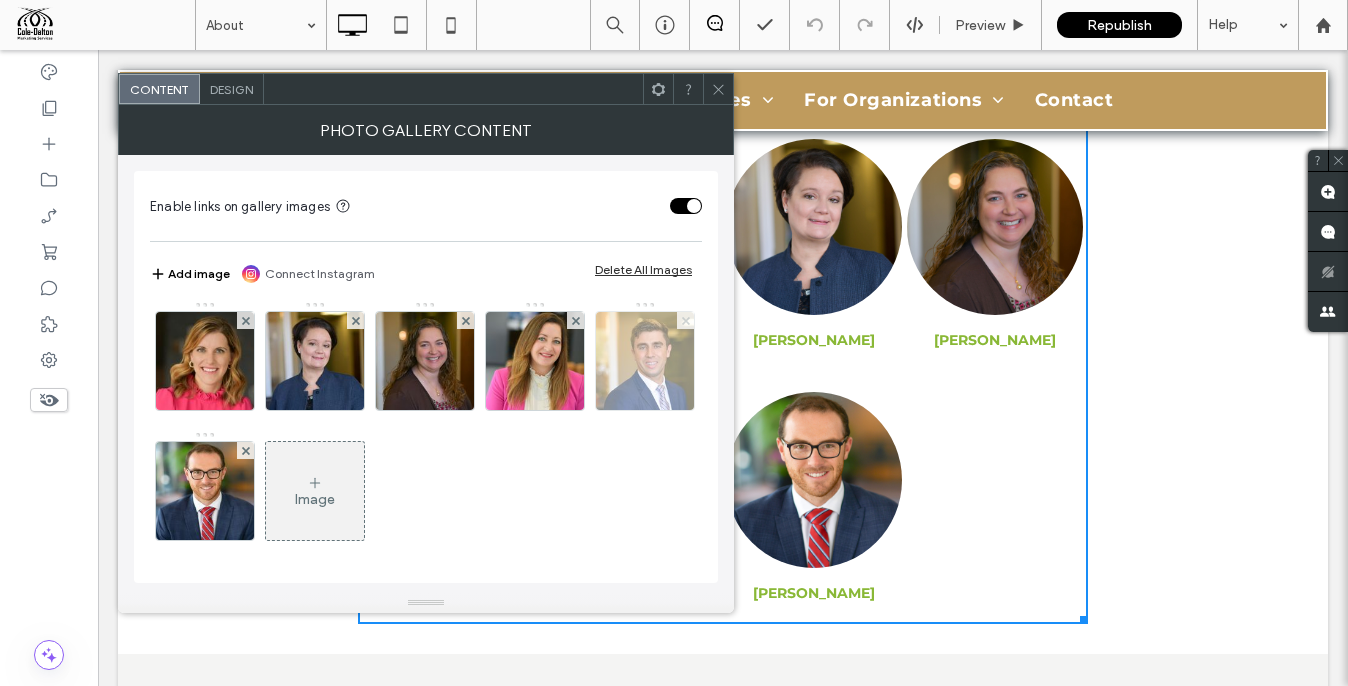 click 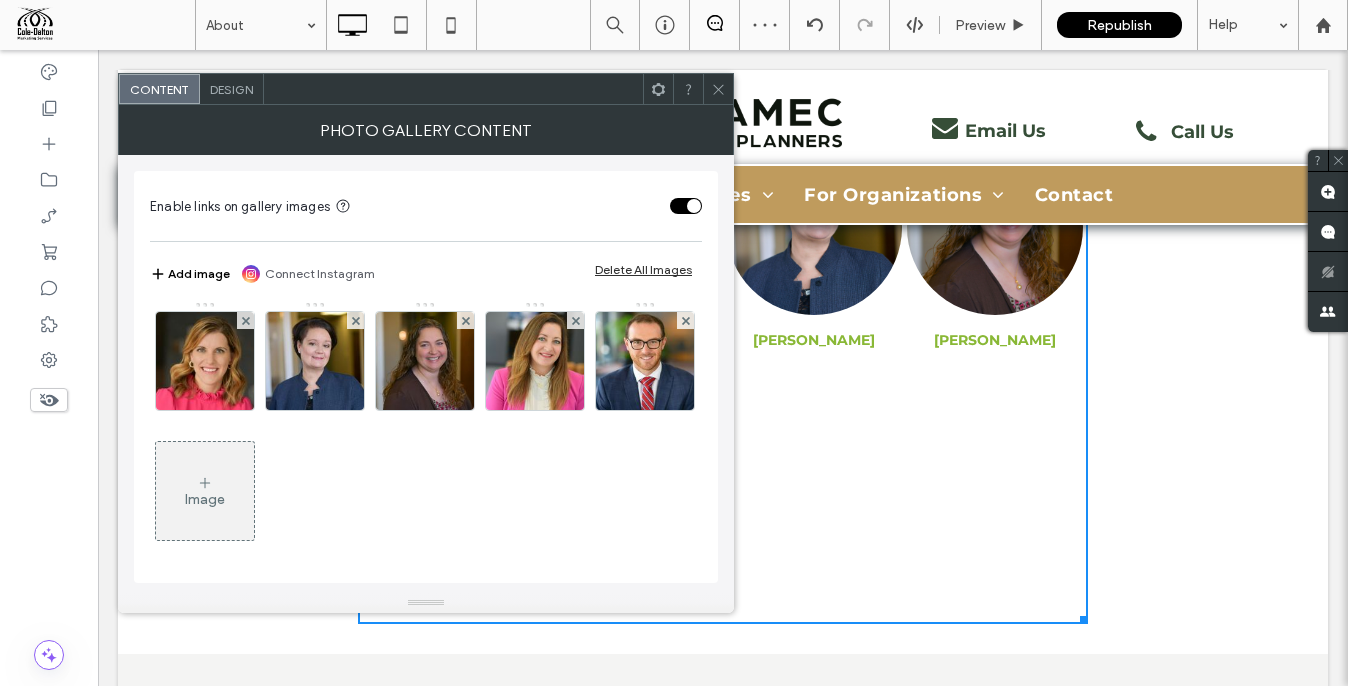 click 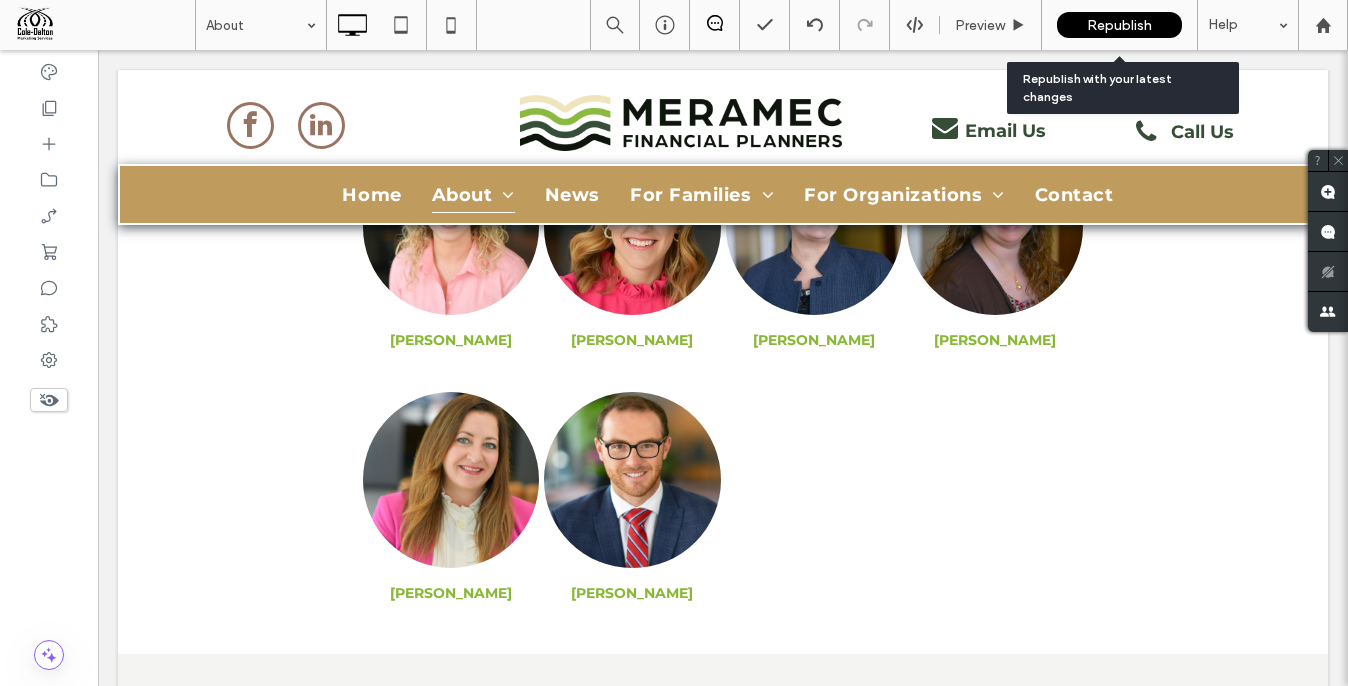 click on "Republish" at bounding box center (1119, 25) 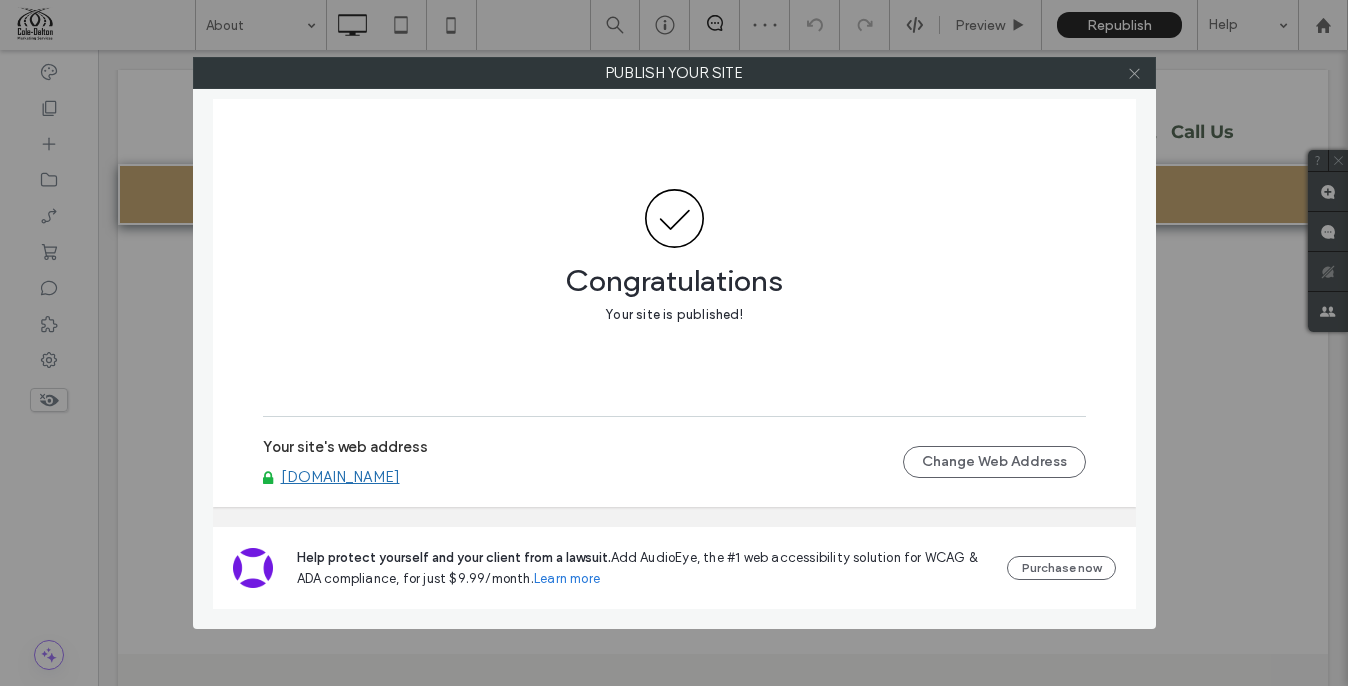 click 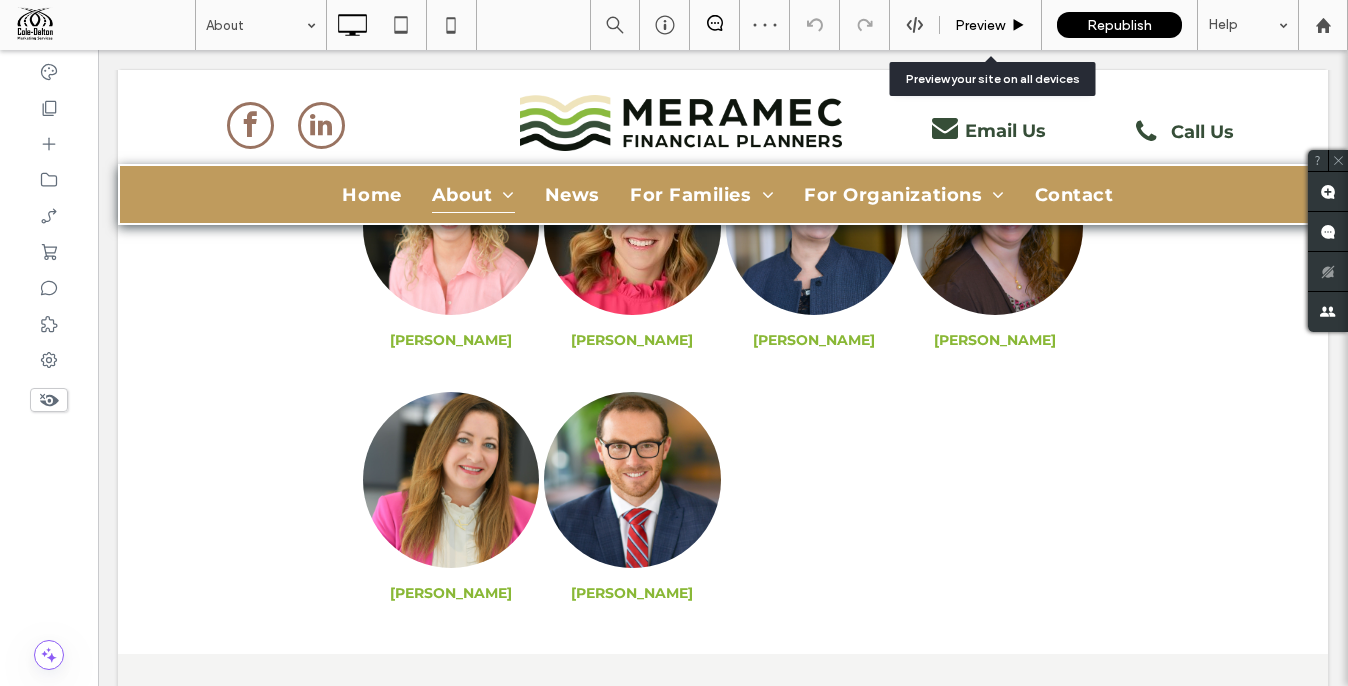 click on "Preview" at bounding box center (980, 25) 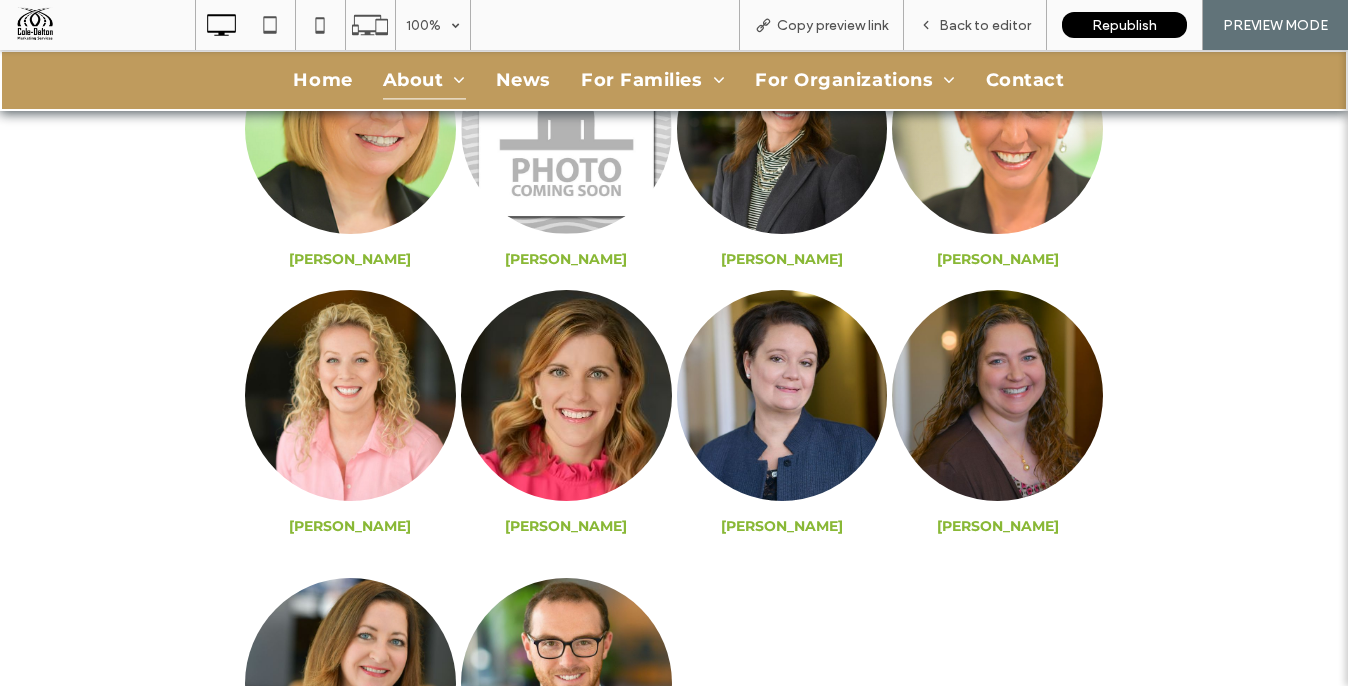 scroll, scrollTop: 445, scrollLeft: 0, axis: vertical 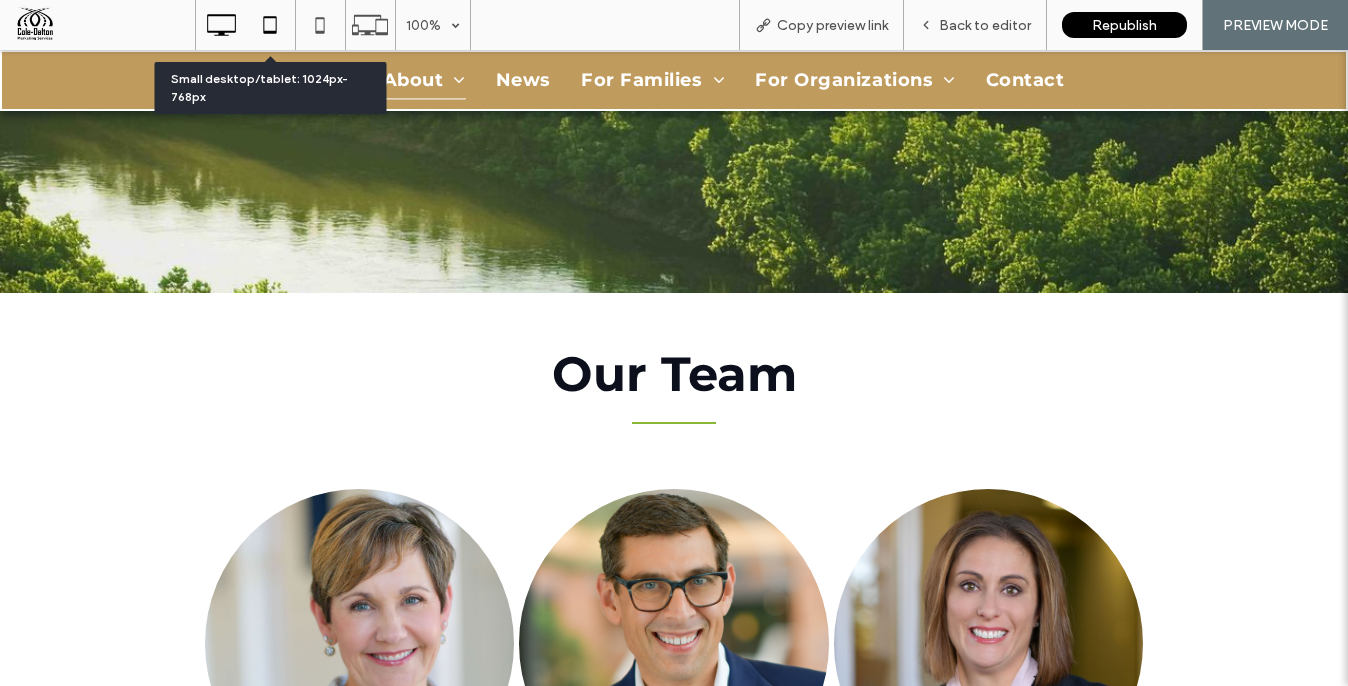 click 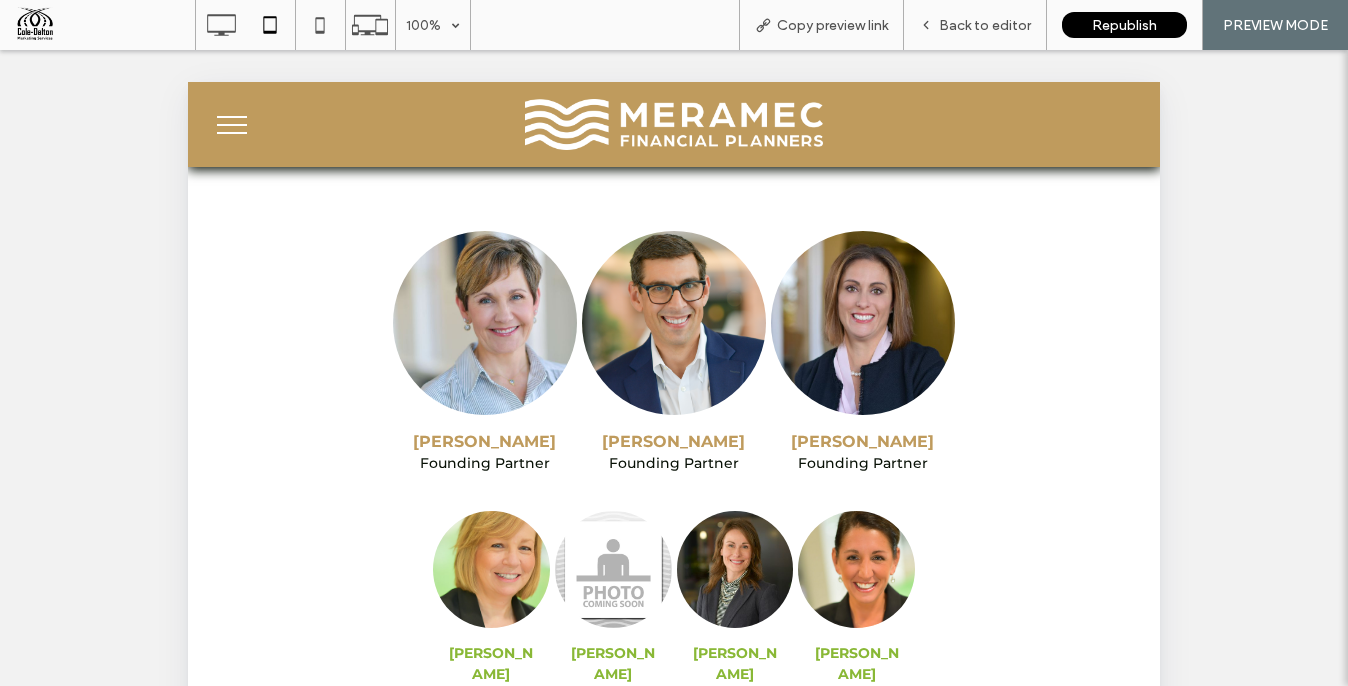scroll, scrollTop: 0, scrollLeft: 0, axis: both 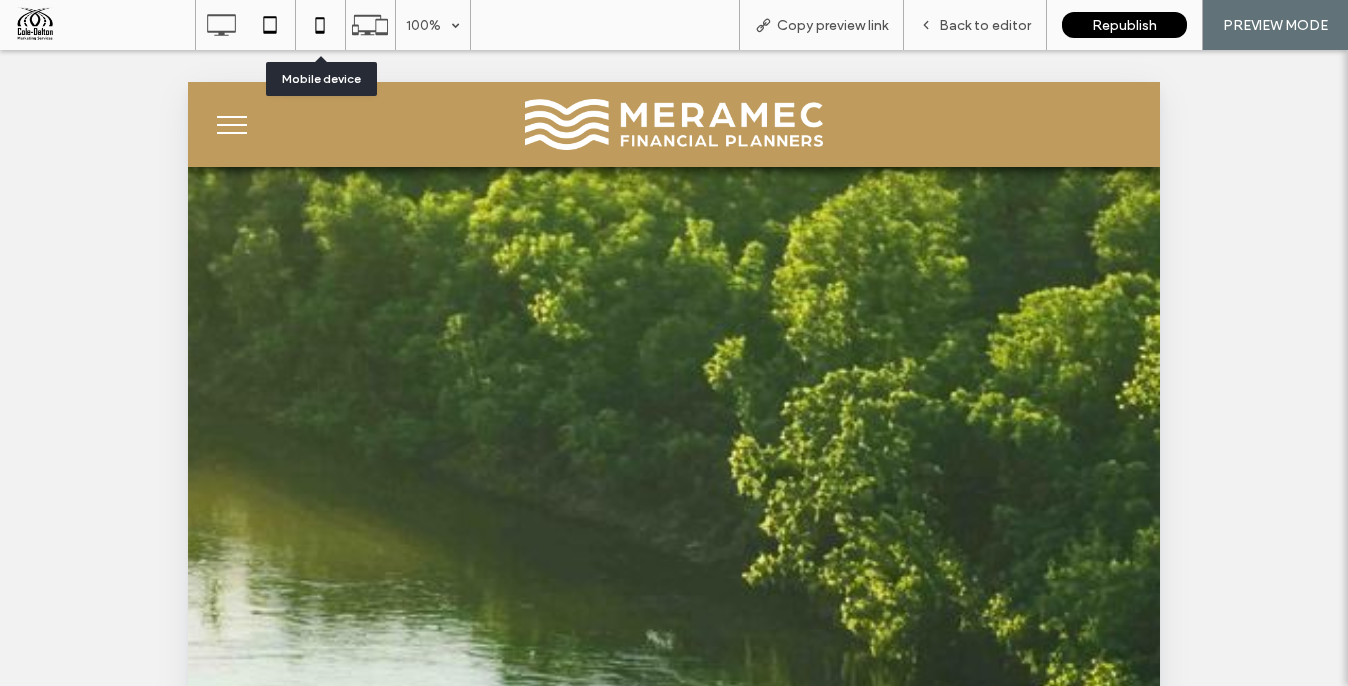 click 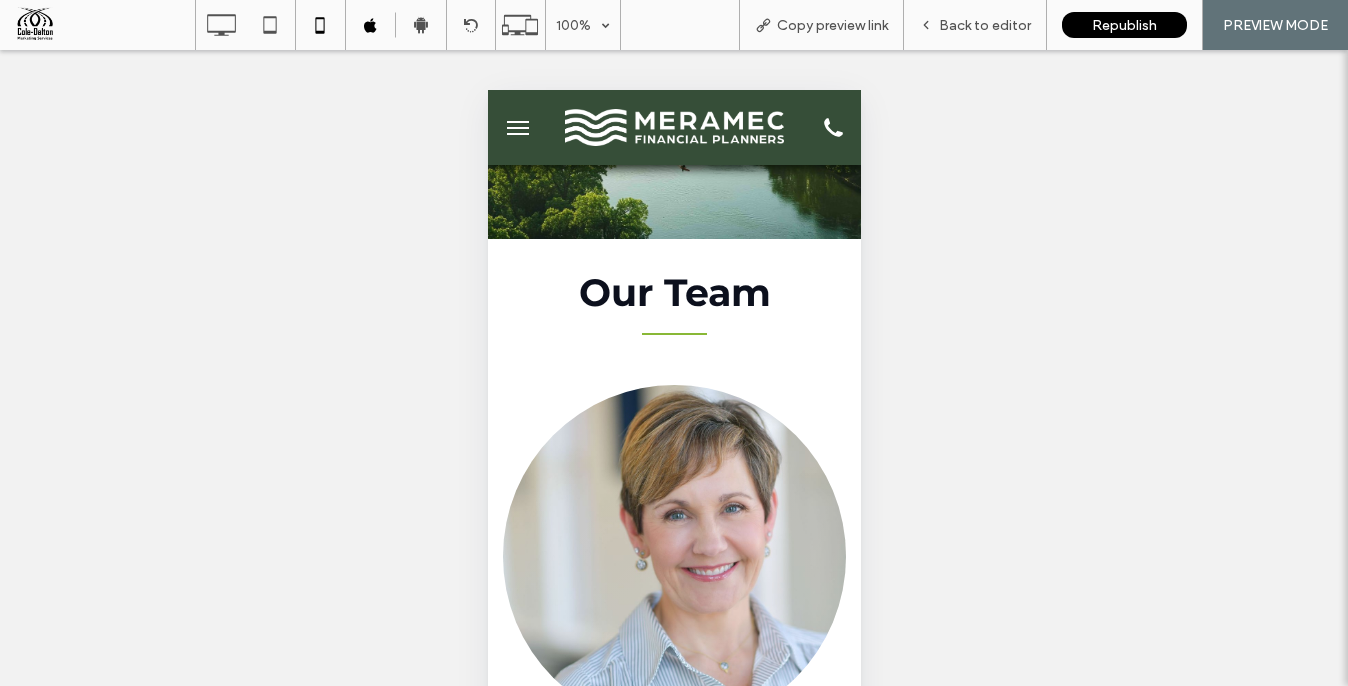 scroll, scrollTop: 0, scrollLeft: 0, axis: both 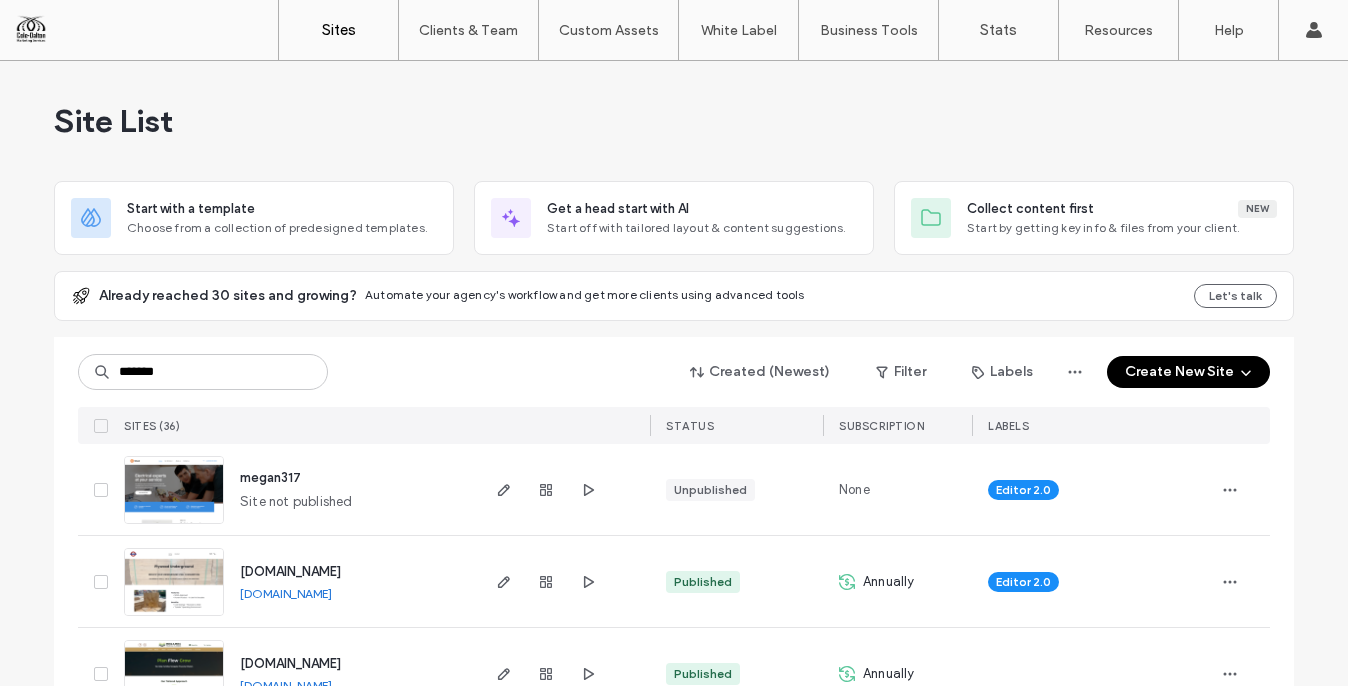 type on "*******" 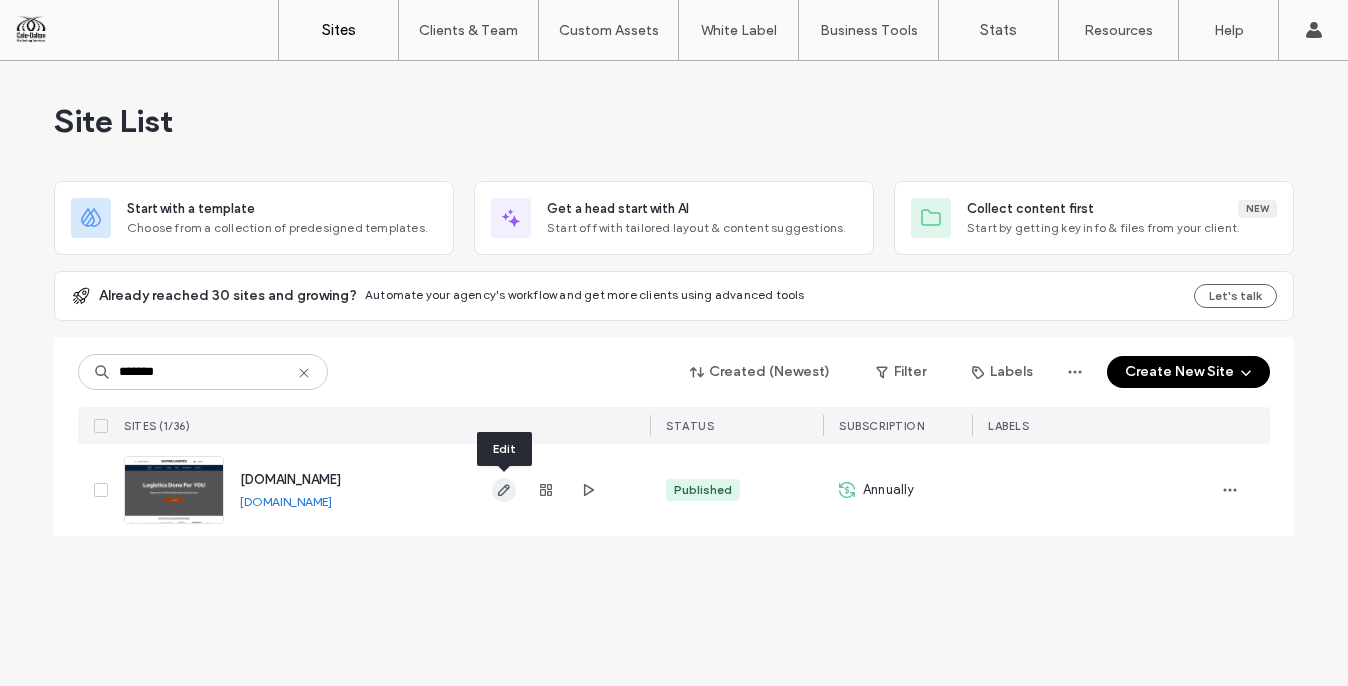 click 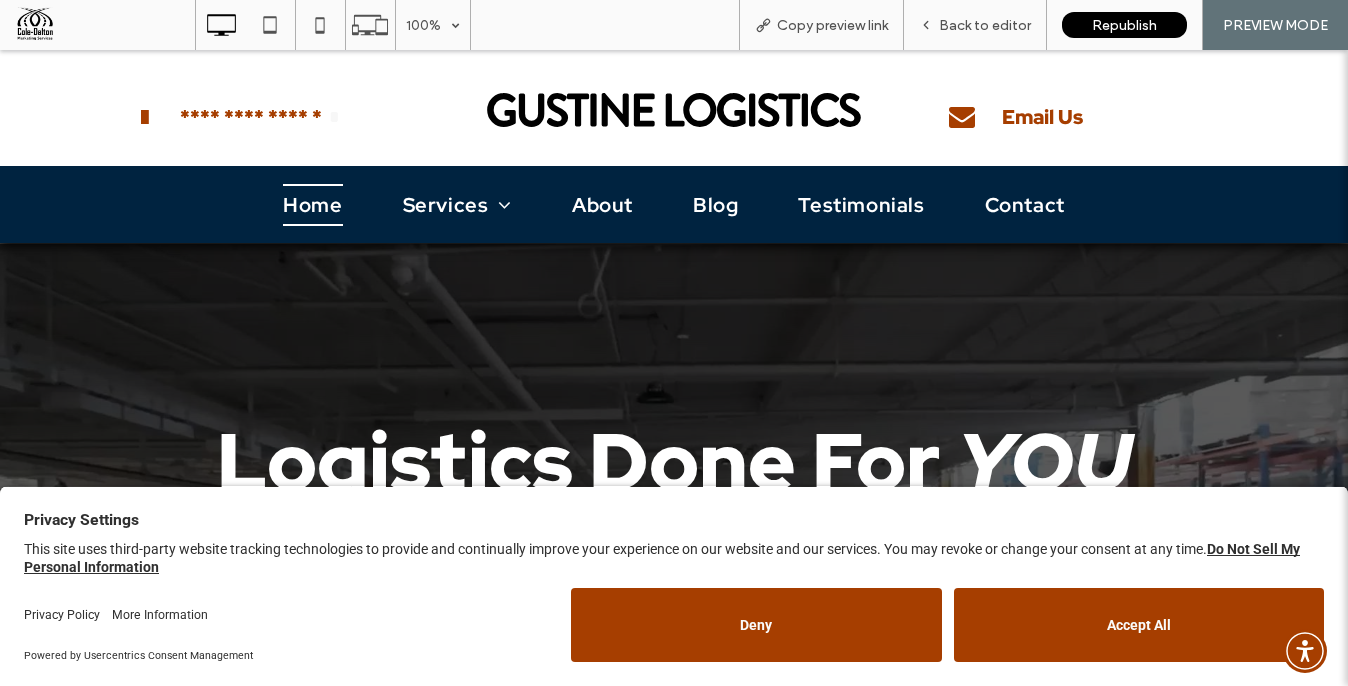 scroll, scrollTop: 0, scrollLeft: 0, axis: both 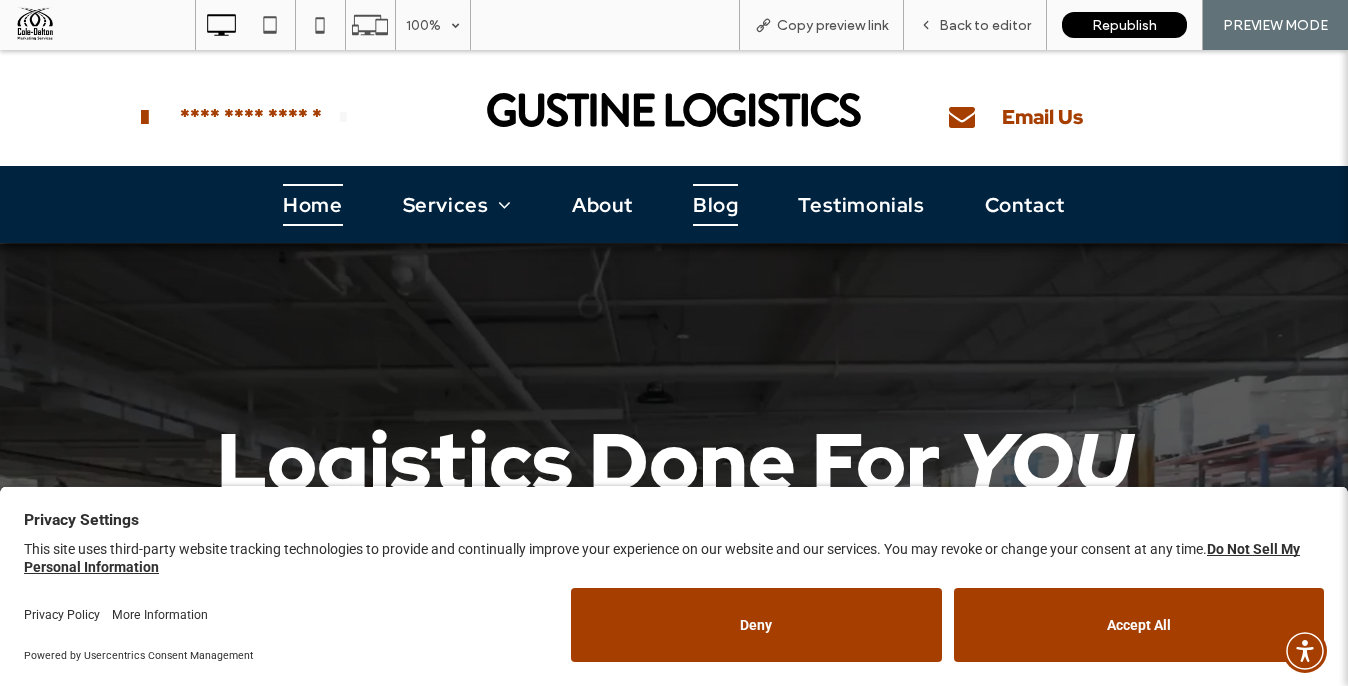 click on "Blog" at bounding box center [715, 205] 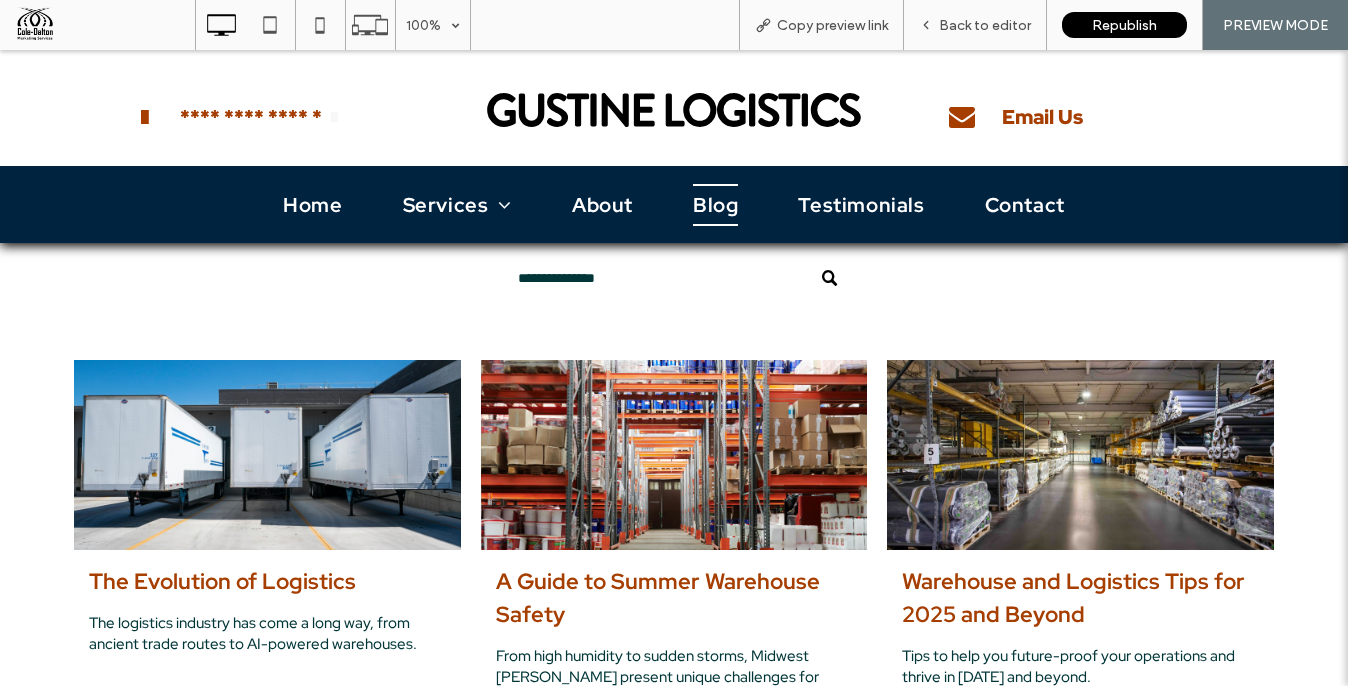 scroll, scrollTop: 0, scrollLeft: 0, axis: both 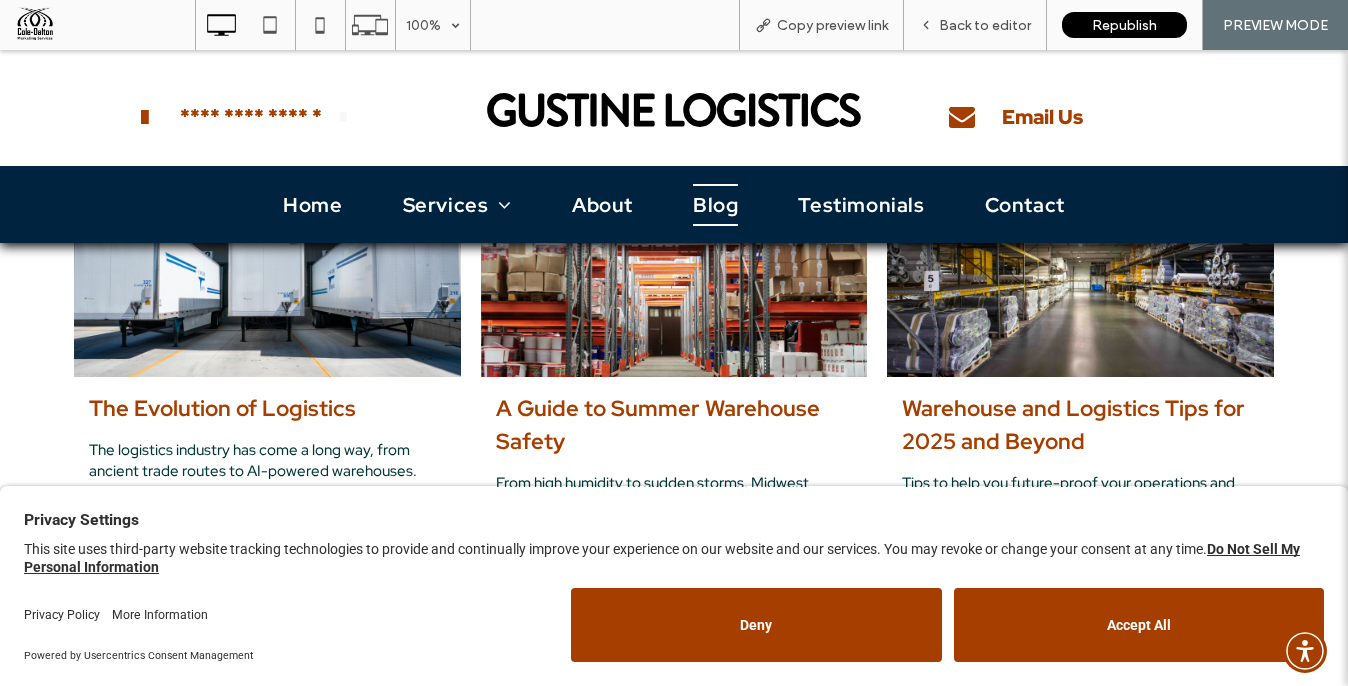click at bounding box center (267, 281) 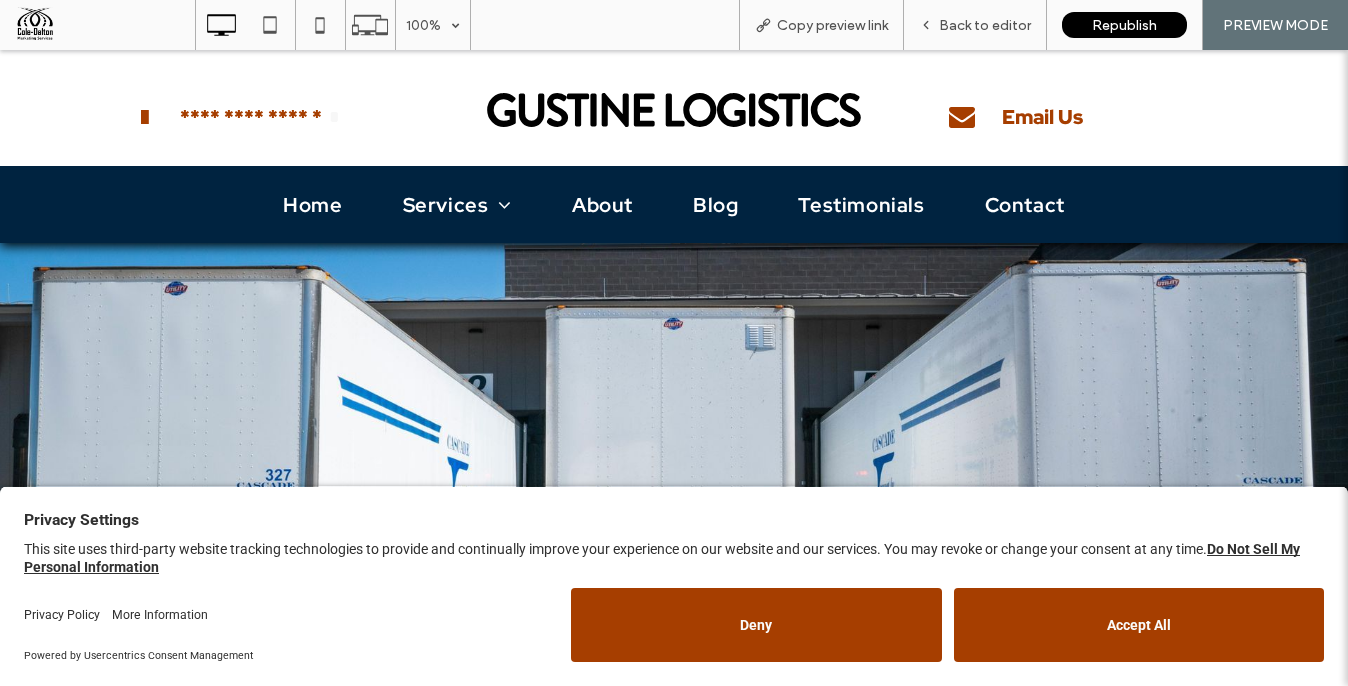 scroll, scrollTop: 0, scrollLeft: 0, axis: both 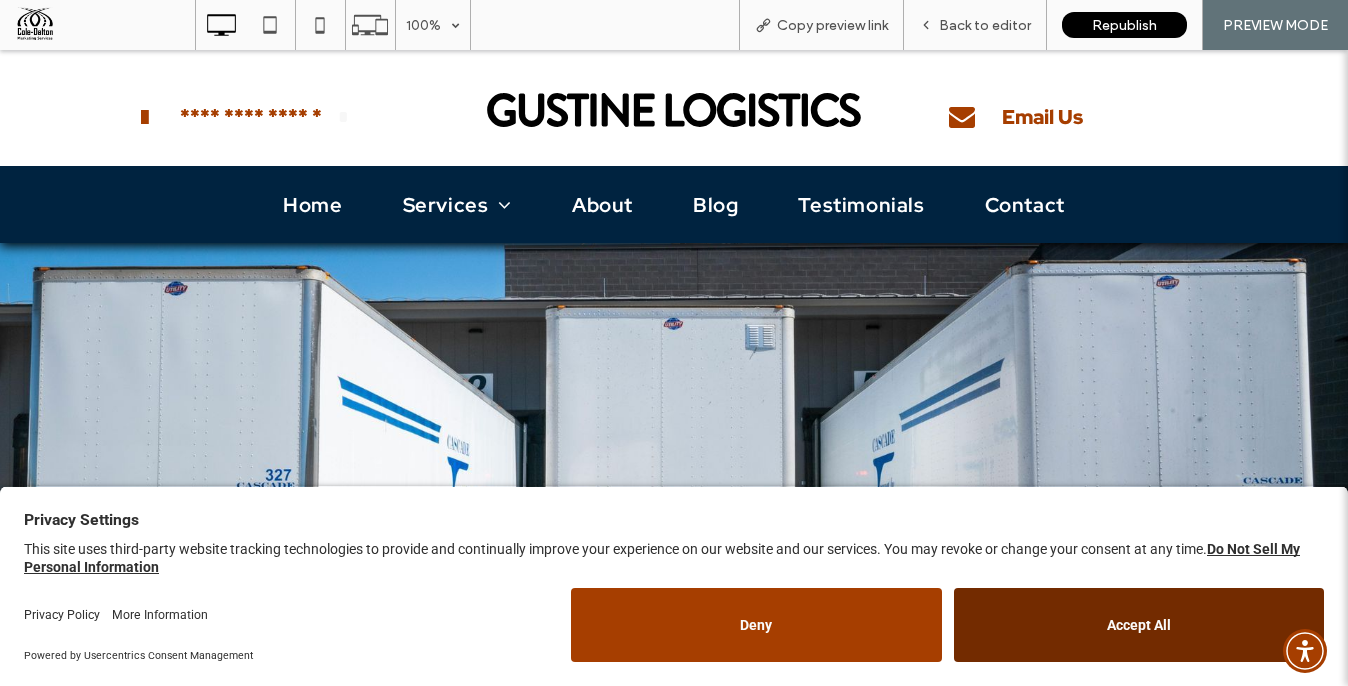 click on "Accept All" at bounding box center (1139, 625) 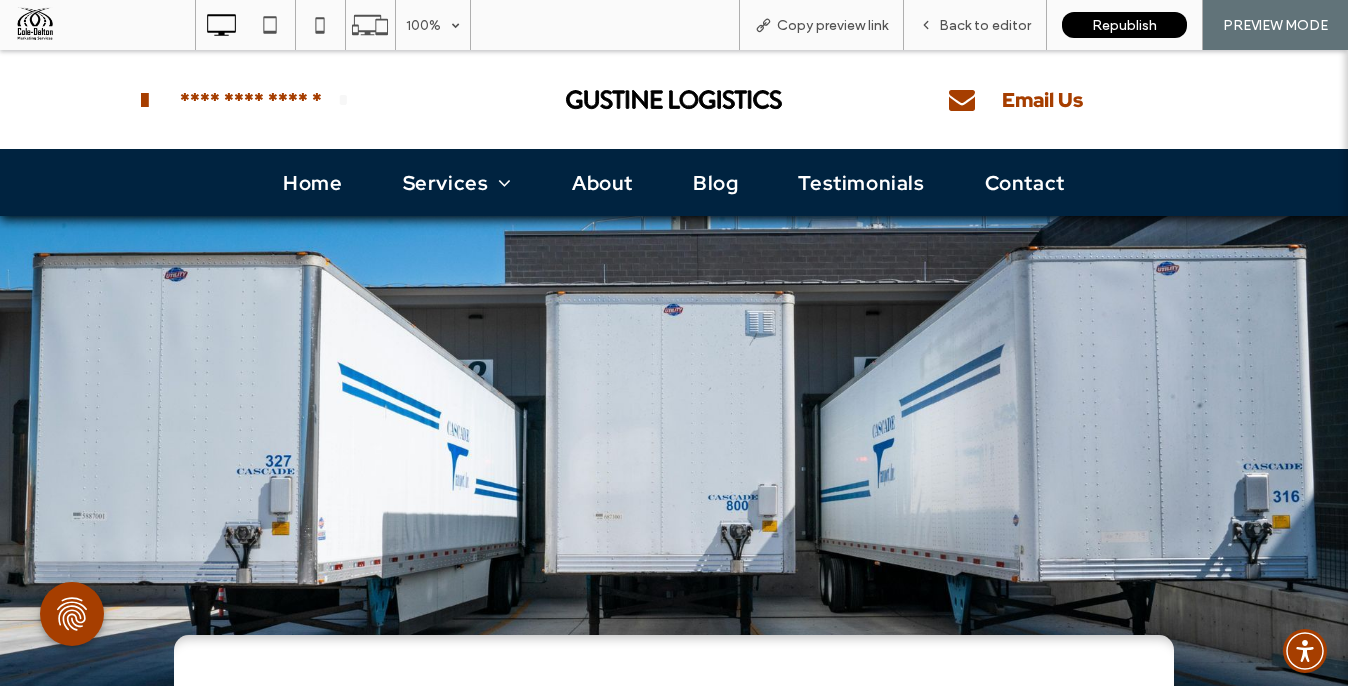 scroll, scrollTop: 0, scrollLeft: 0, axis: both 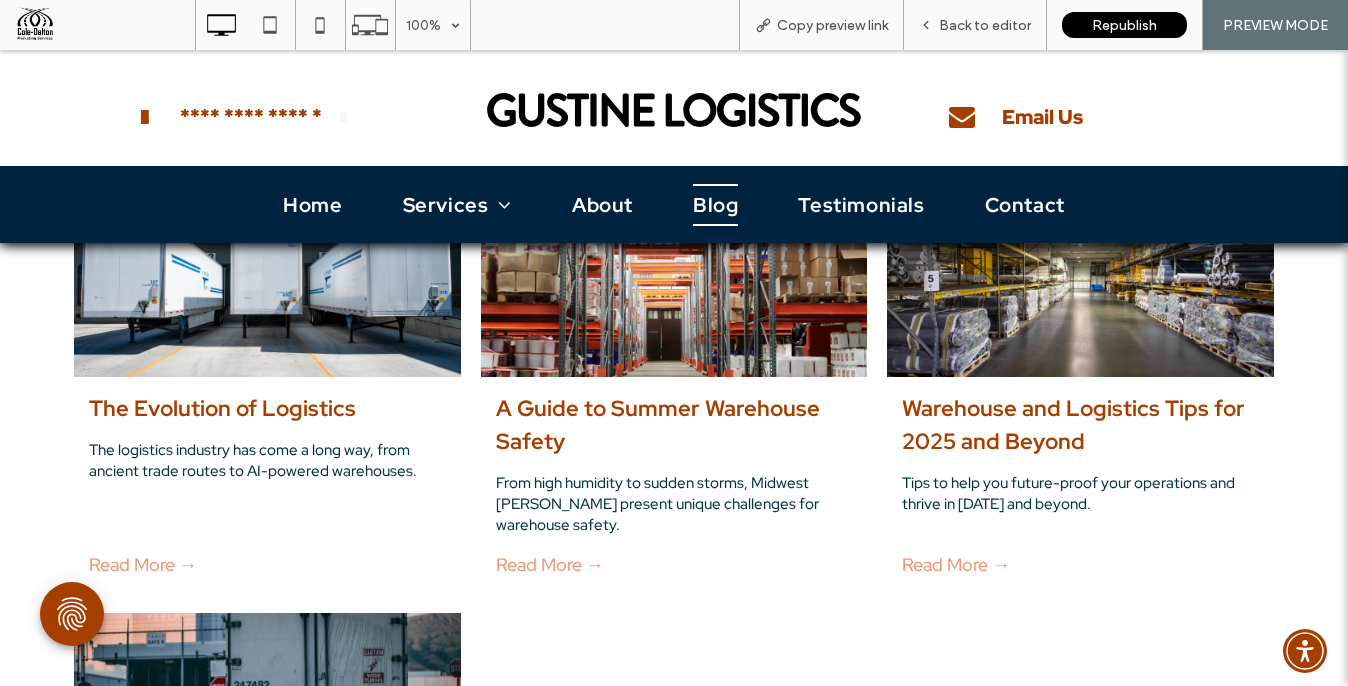 click on "A Guide to Summer Warehouse Safety" at bounding box center [674, 425] 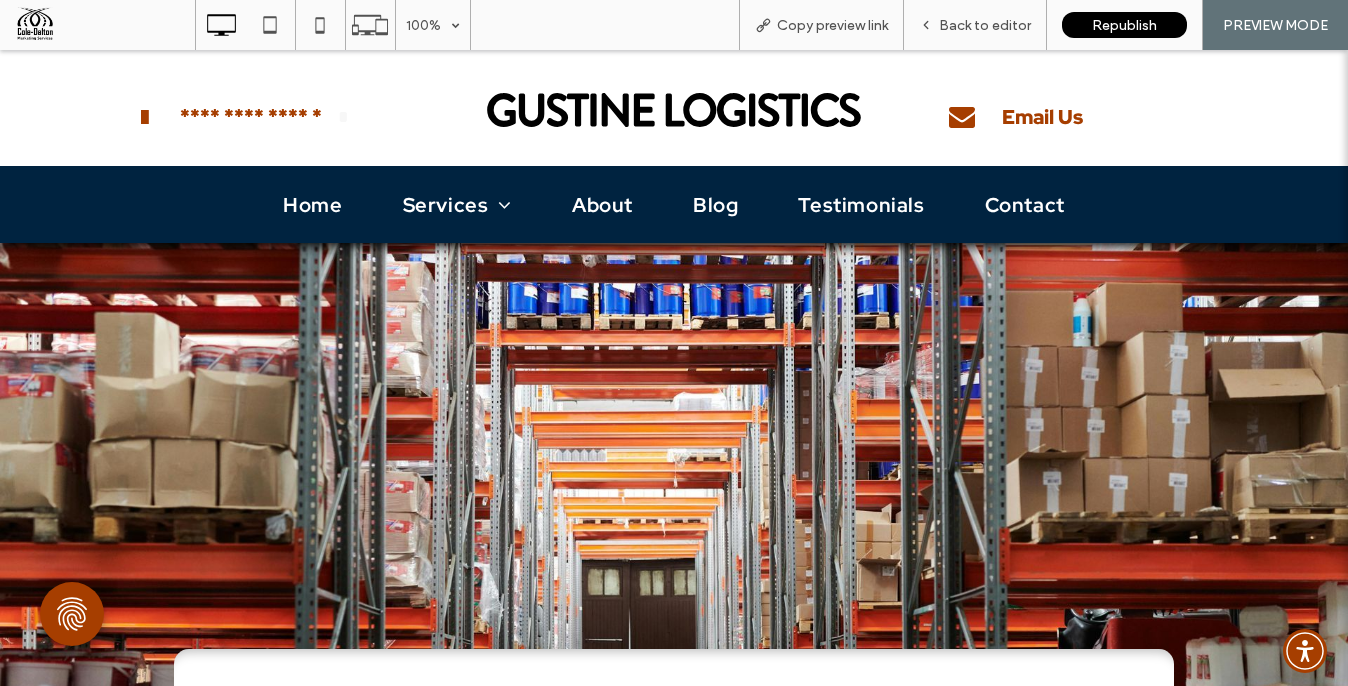 scroll, scrollTop: 426, scrollLeft: 0, axis: vertical 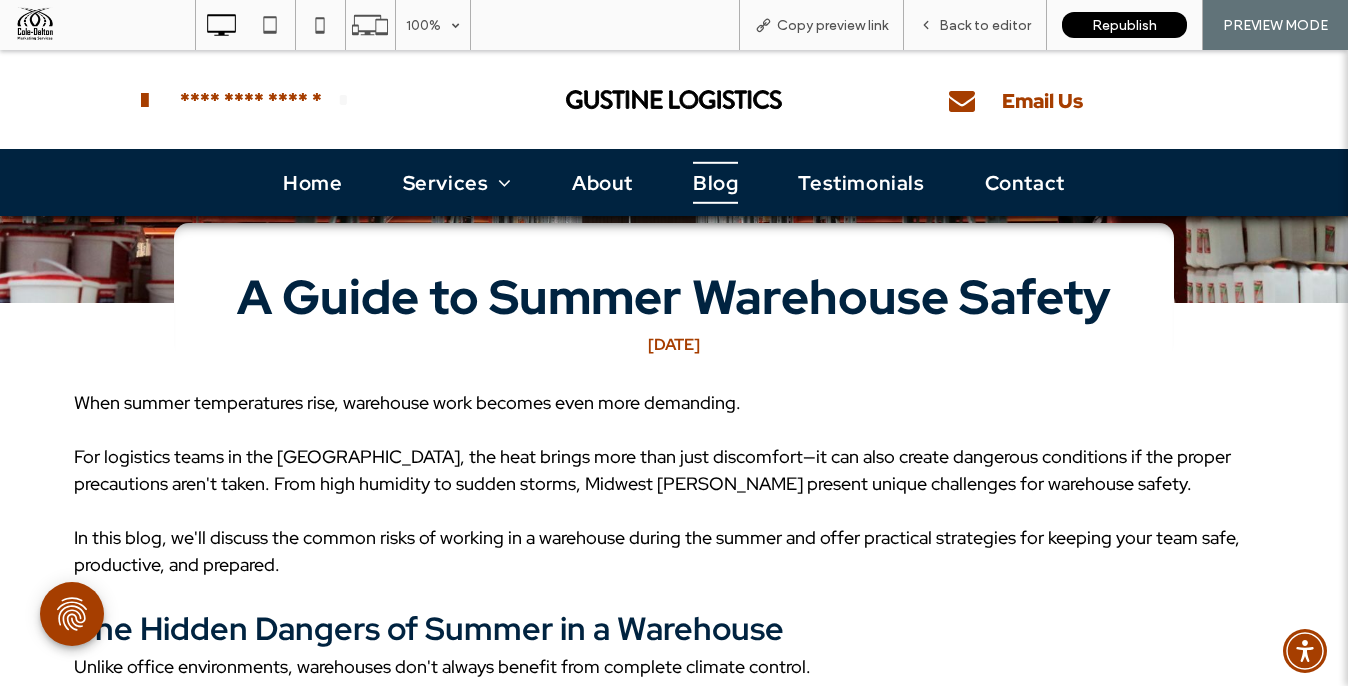 click on "Blog" at bounding box center [715, 182] 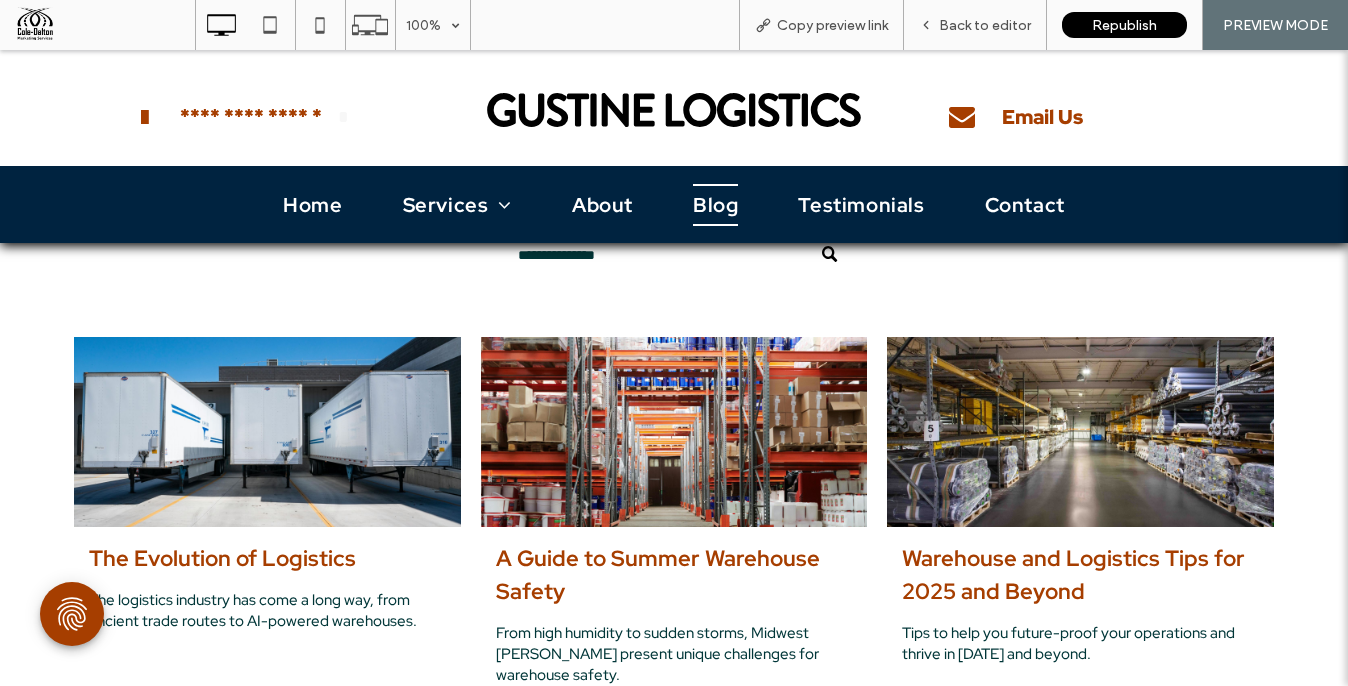 scroll, scrollTop: 176, scrollLeft: 0, axis: vertical 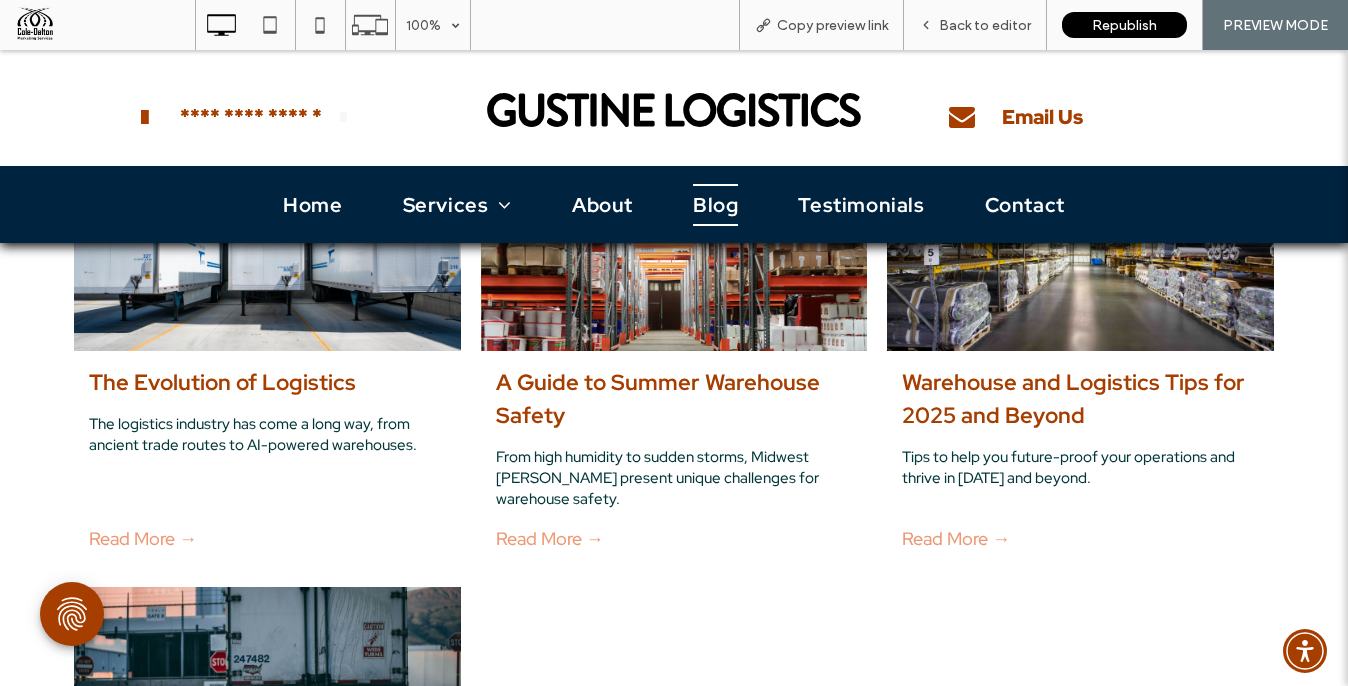 click at bounding box center (267, 255) 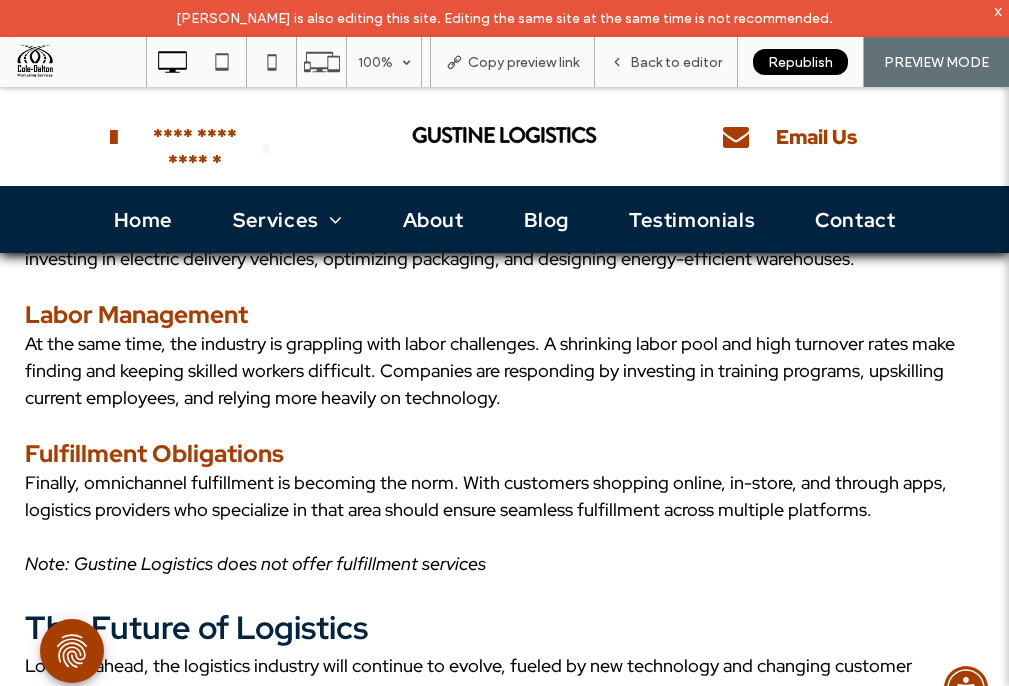 scroll, scrollTop: 2949, scrollLeft: 0, axis: vertical 